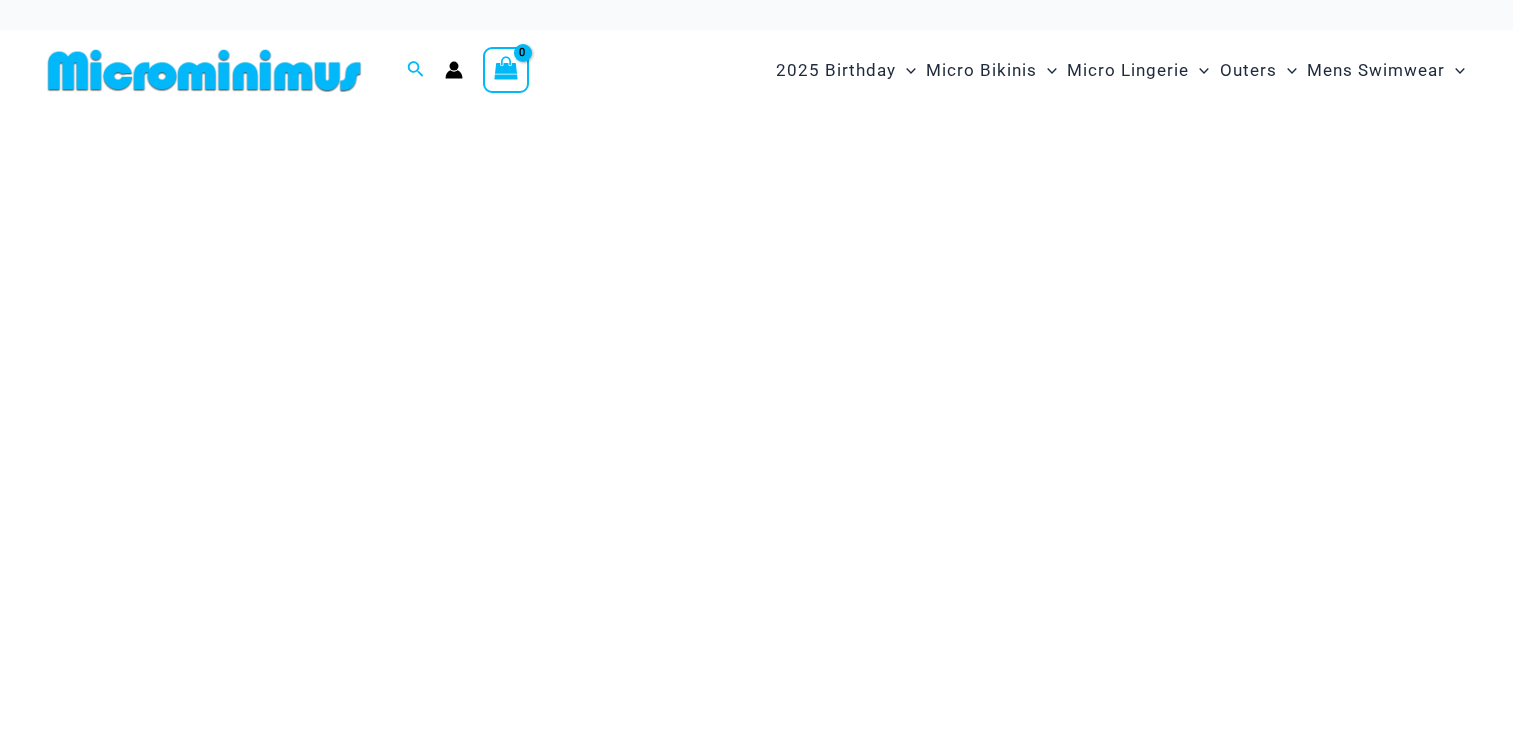 scroll, scrollTop: 0, scrollLeft: 0, axis: both 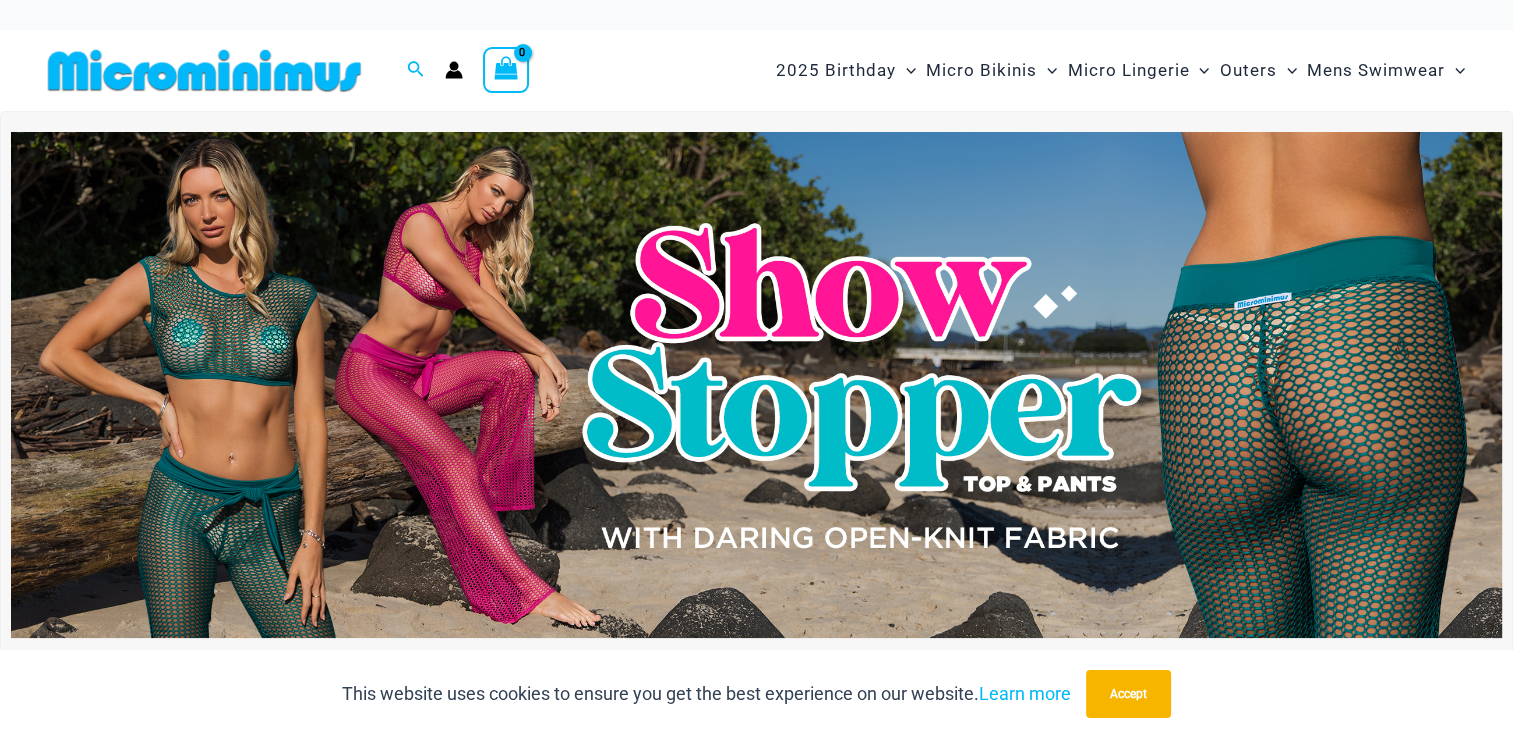 type on "**********" 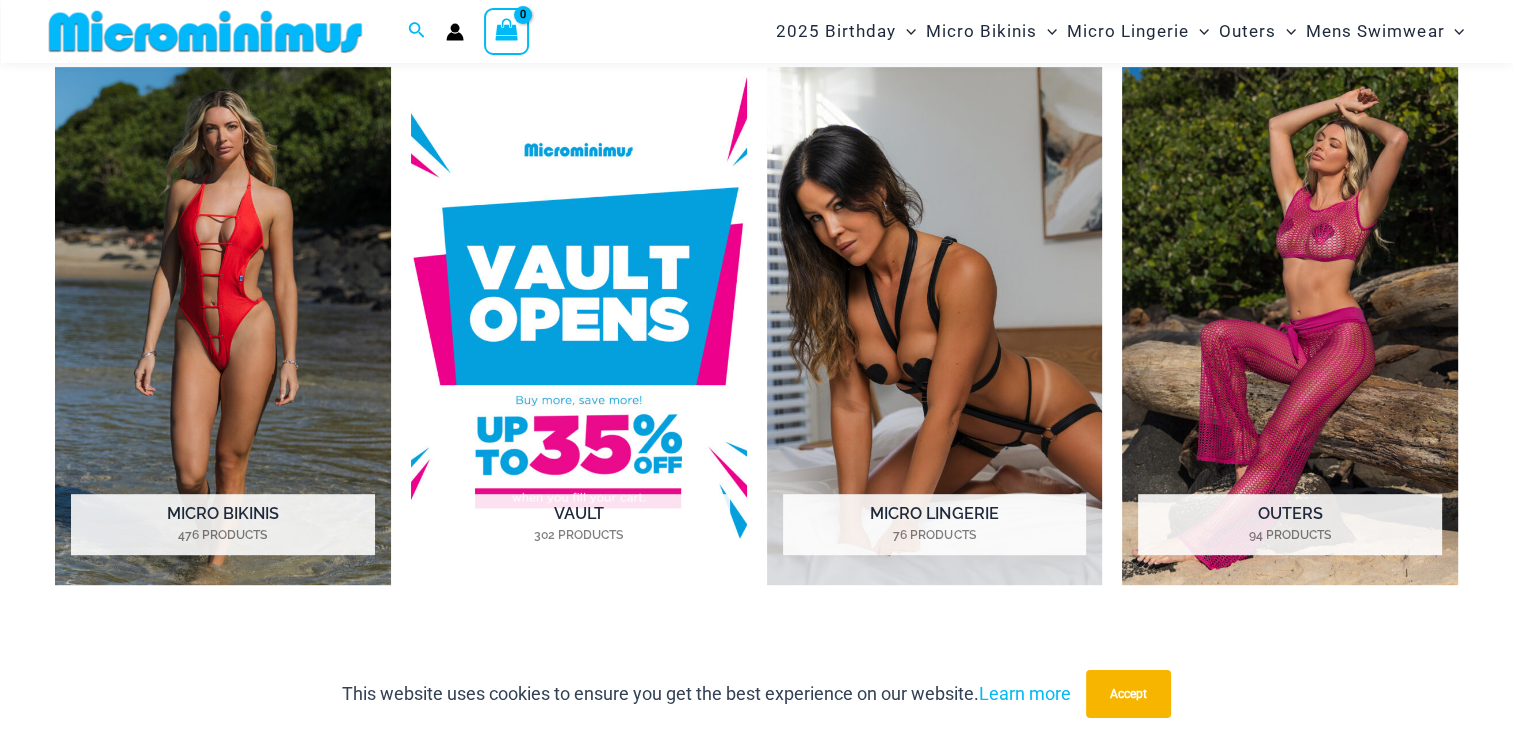scroll, scrollTop: 949, scrollLeft: 0, axis: vertical 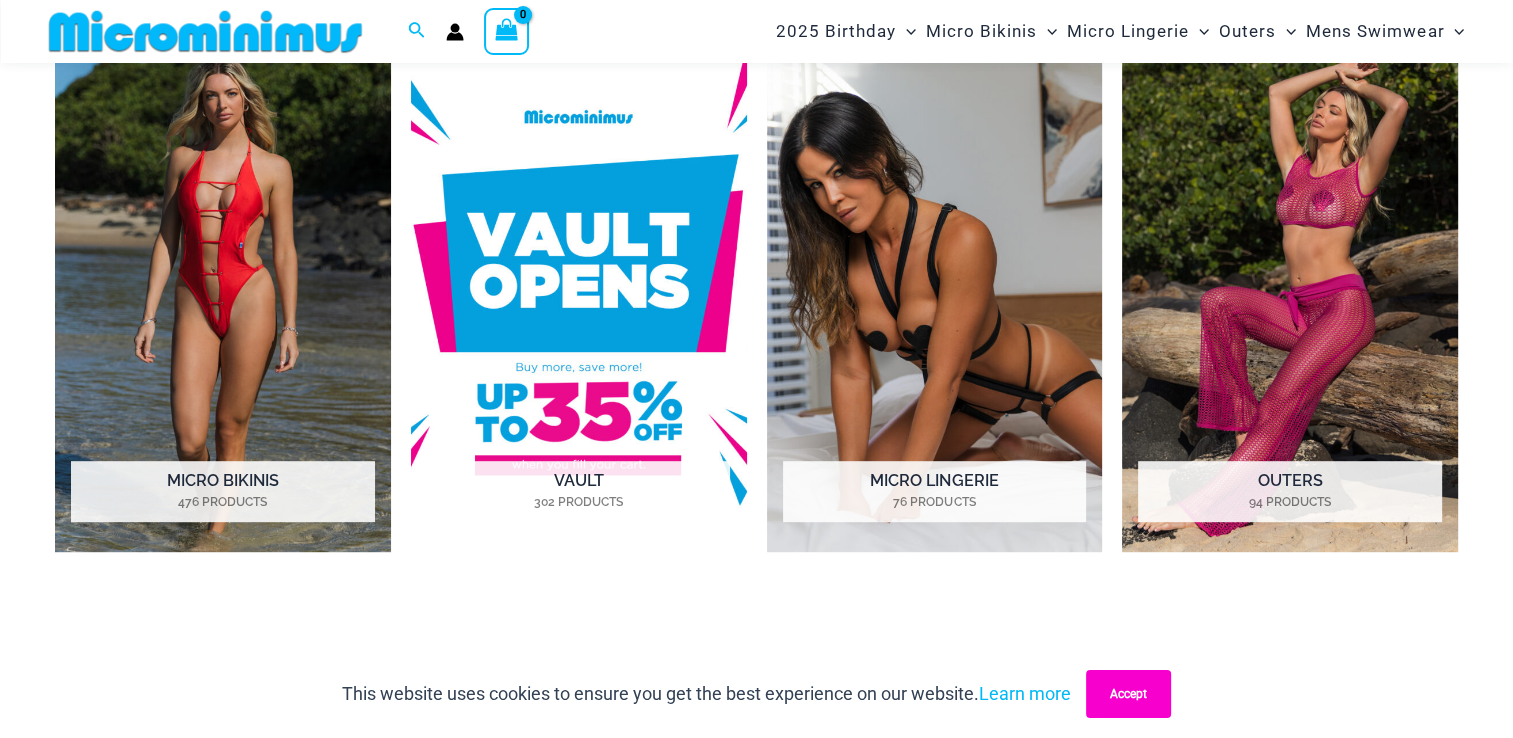 click on "Accept" at bounding box center (1128, 694) 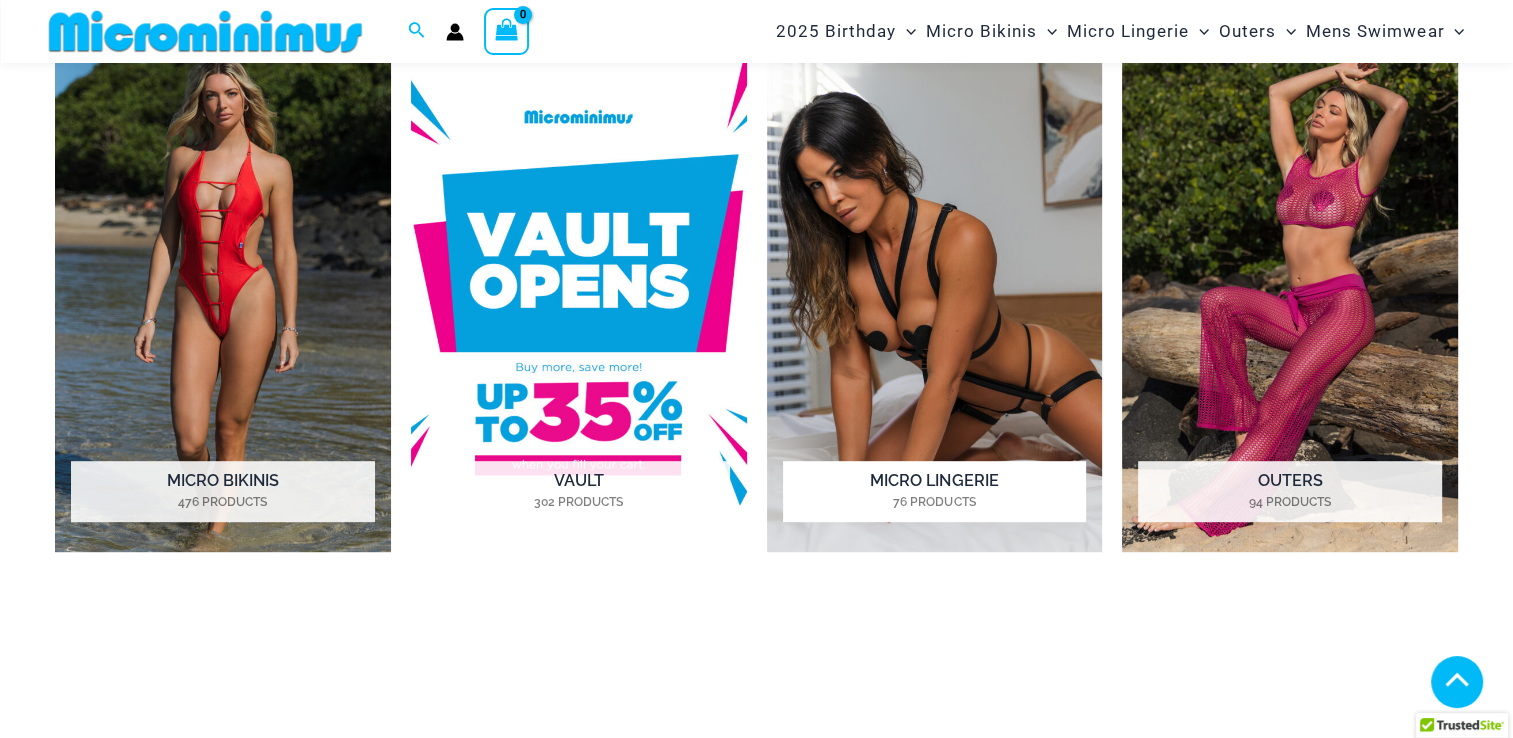click on "Micro Lingerie 76 Products" at bounding box center [934, 492] 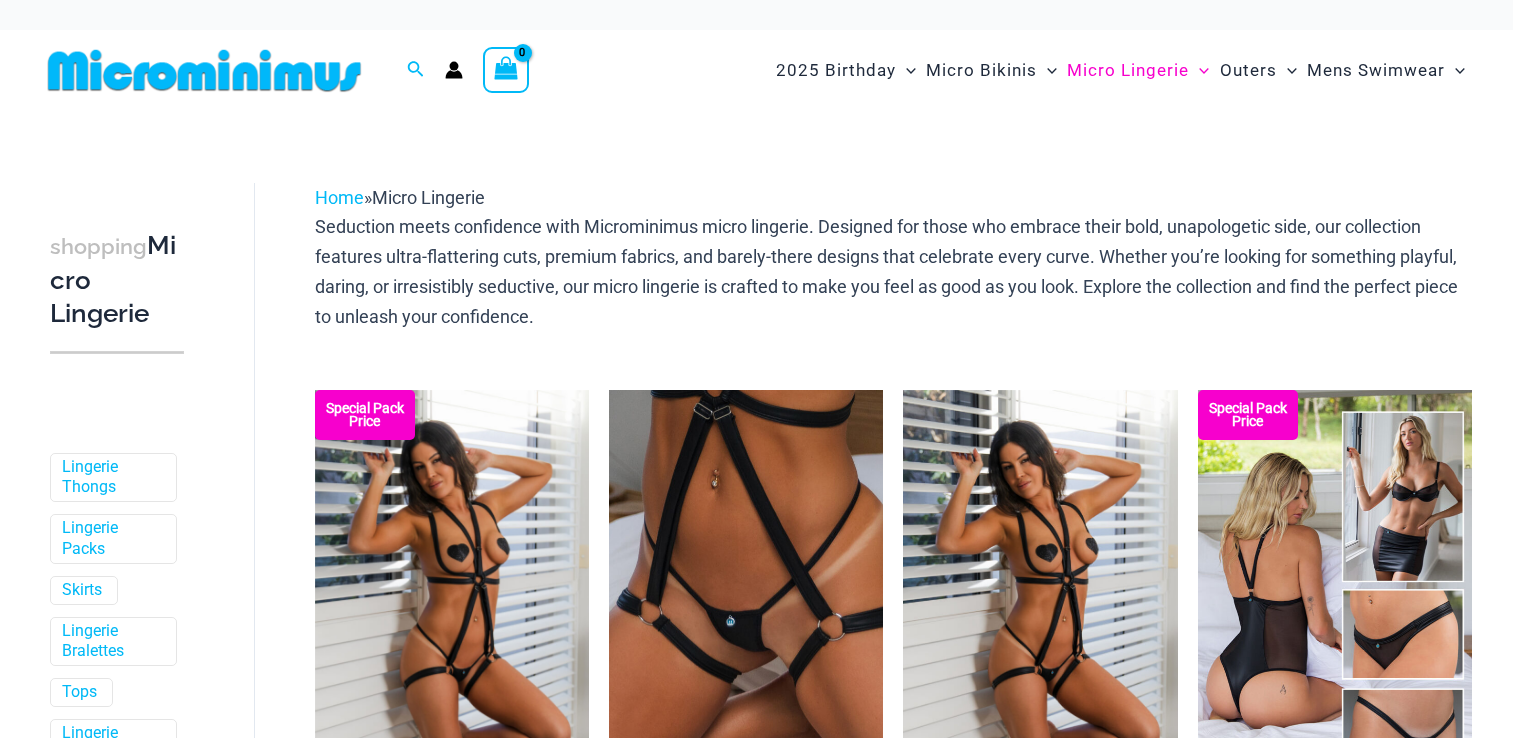 scroll, scrollTop: 0, scrollLeft: 0, axis: both 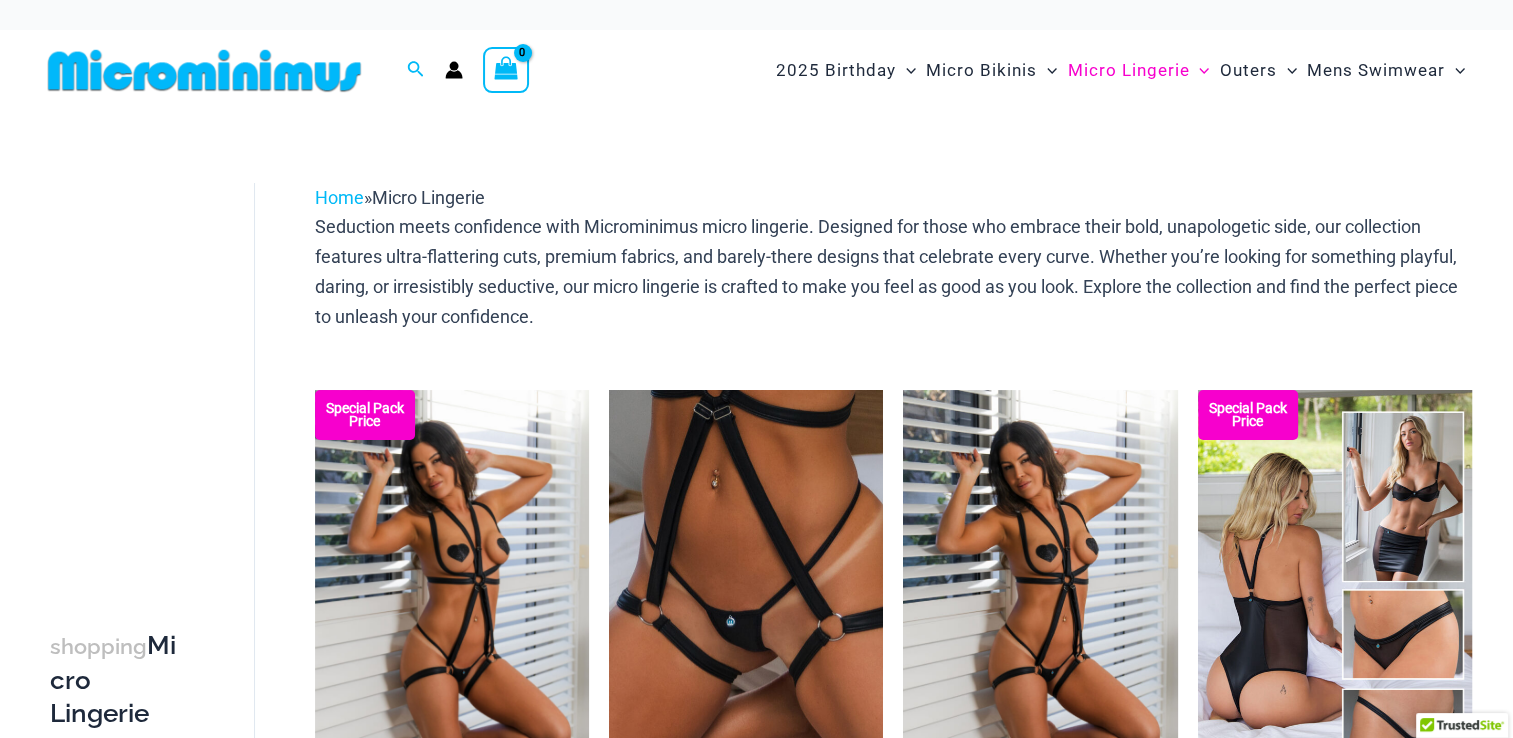 type on "**********" 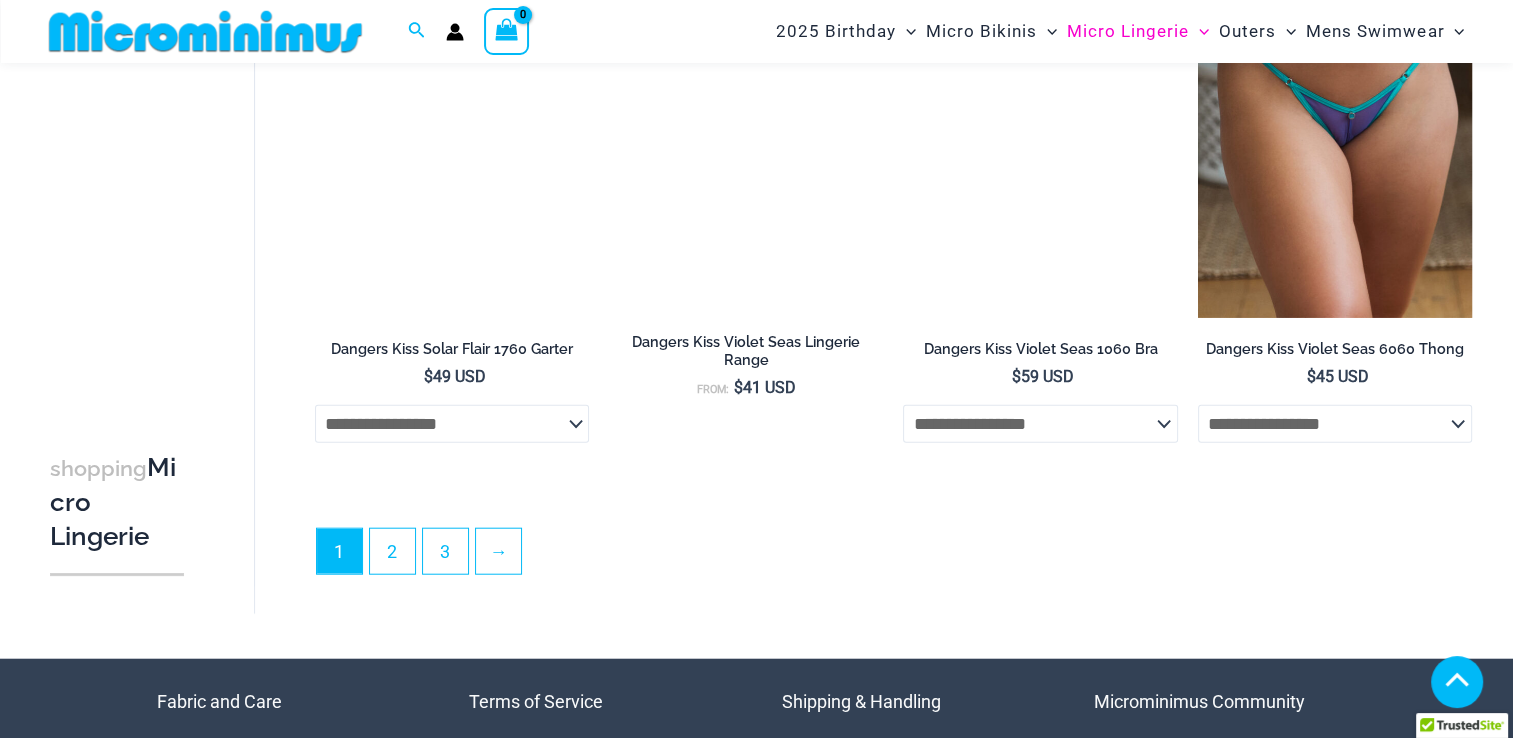 scroll, scrollTop: 4757, scrollLeft: 0, axis: vertical 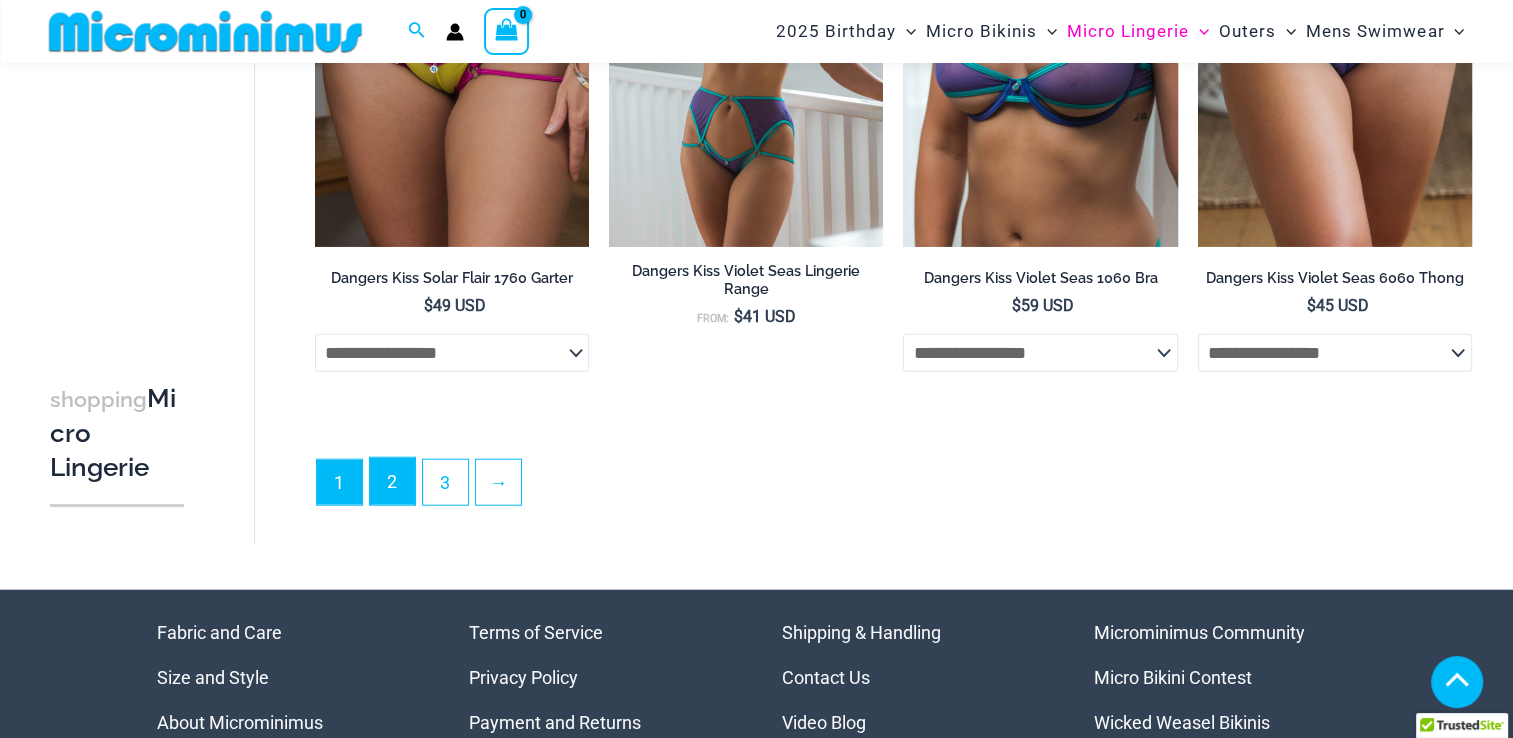 click on "2" at bounding box center (392, 481) 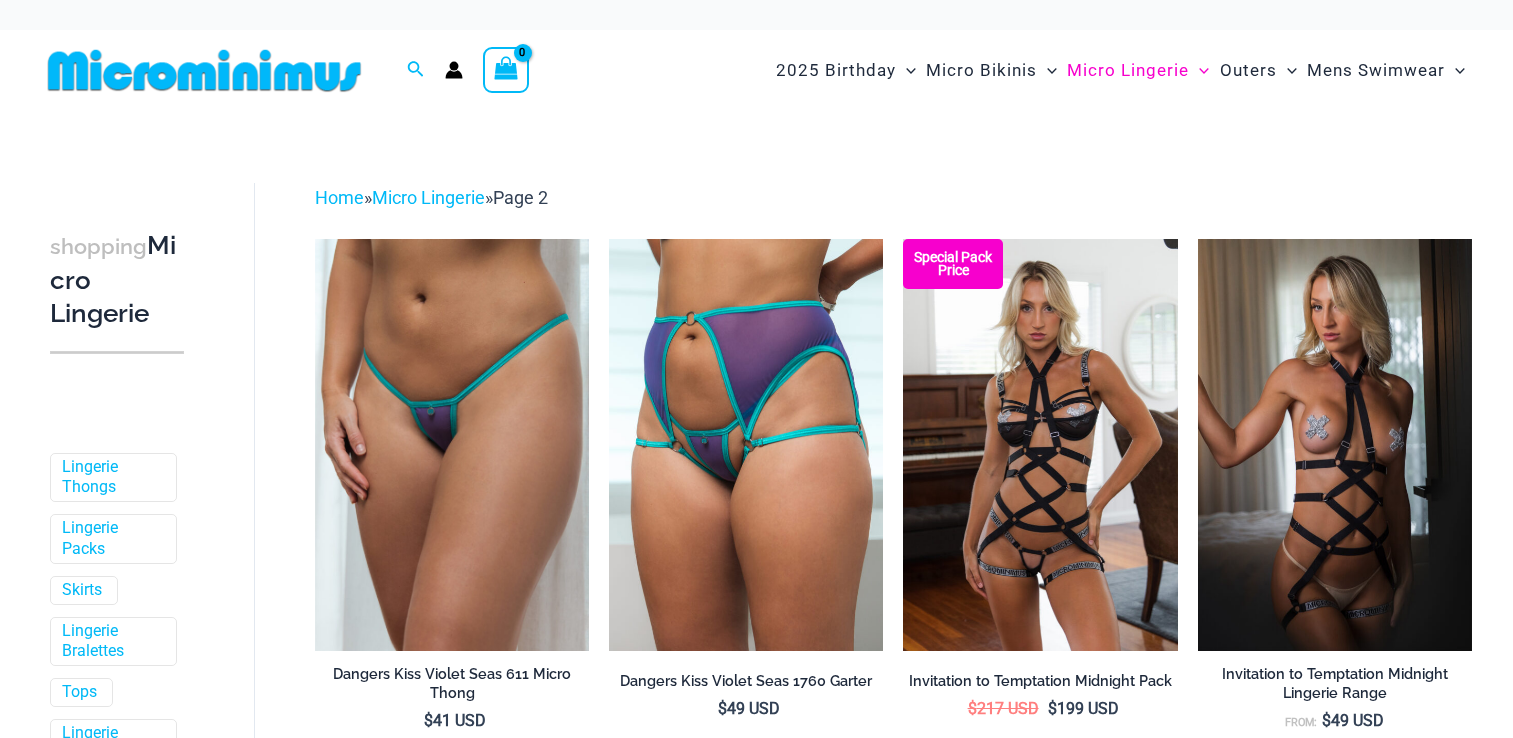 scroll, scrollTop: 0, scrollLeft: 0, axis: both 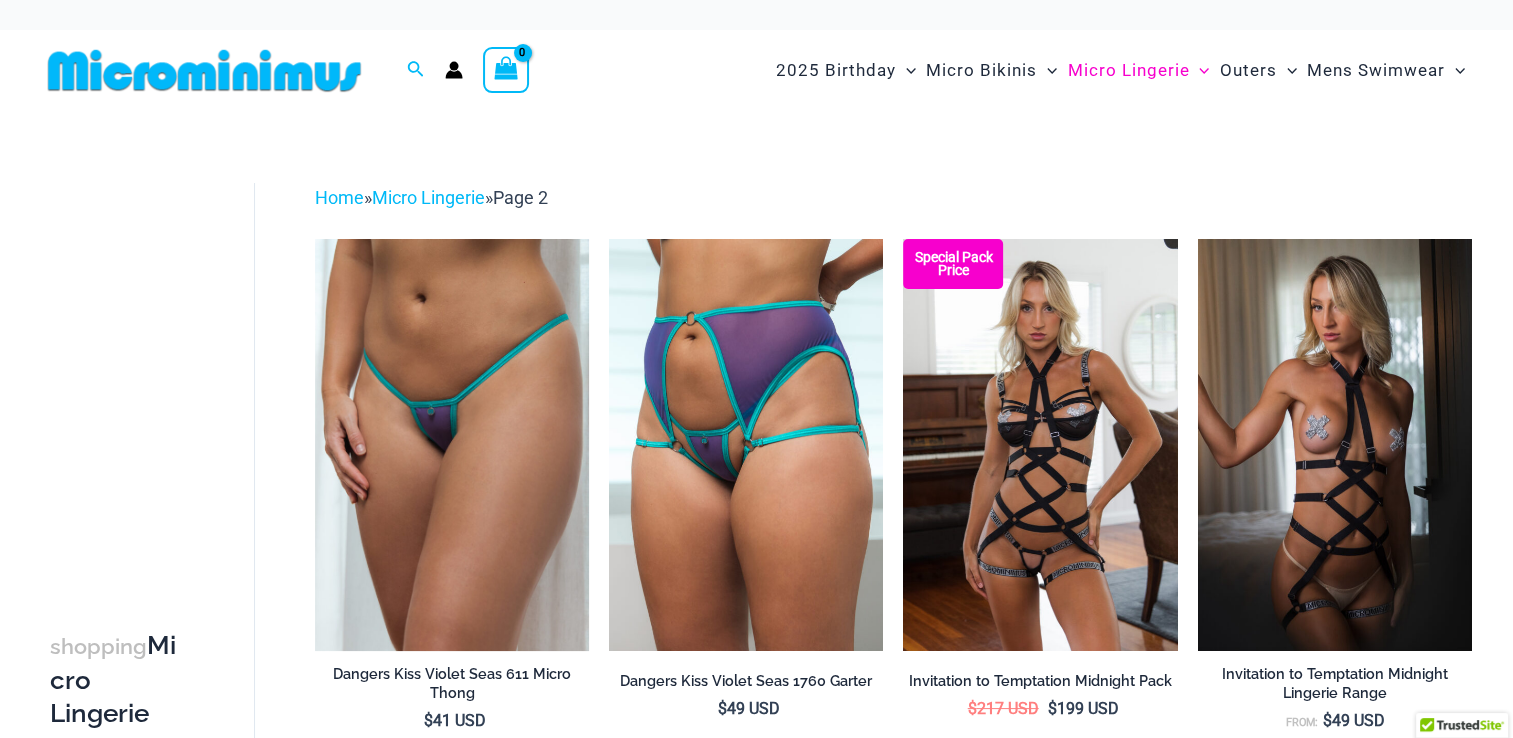 type on "**********" 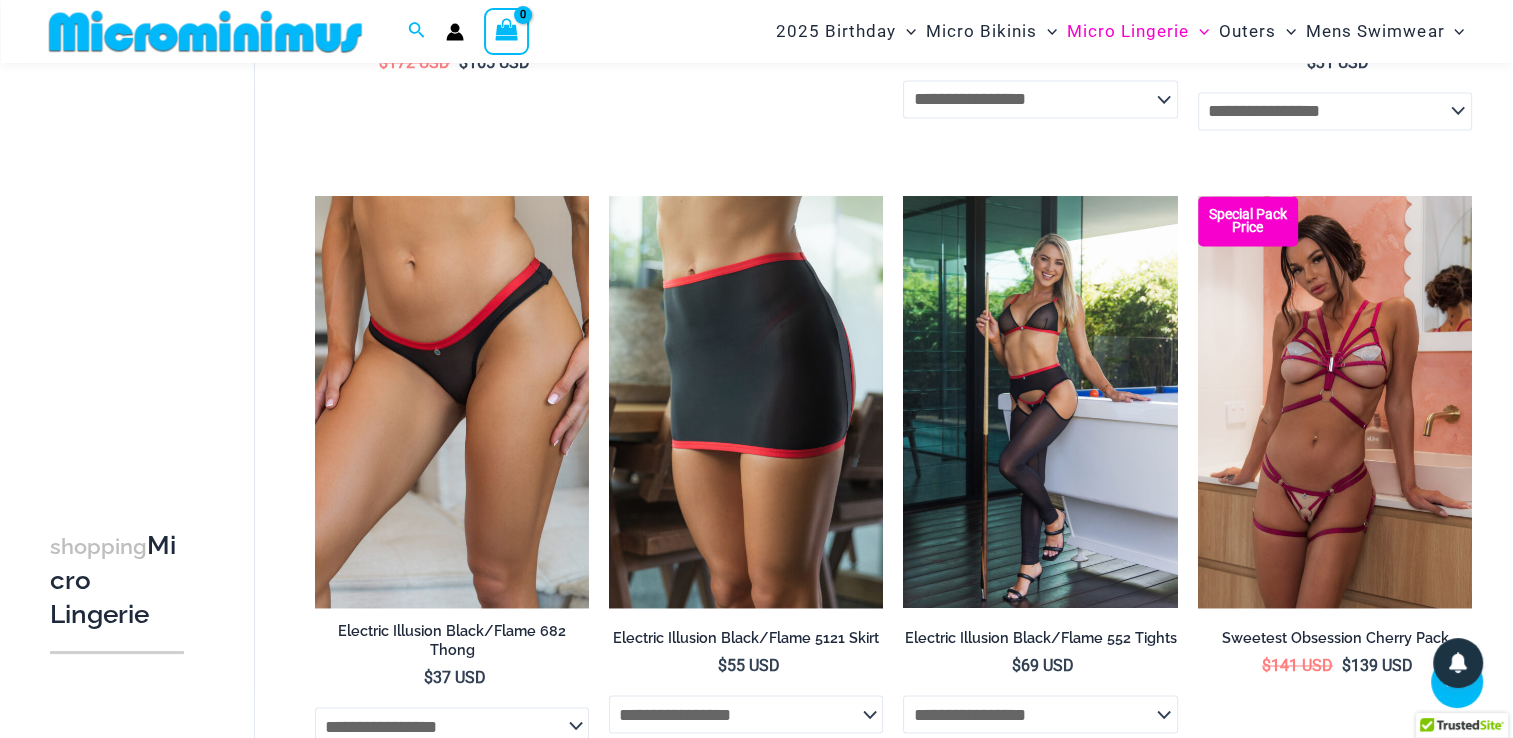 scroll, scrollTop: 3098, scrollLeft: 0, axis: vertical 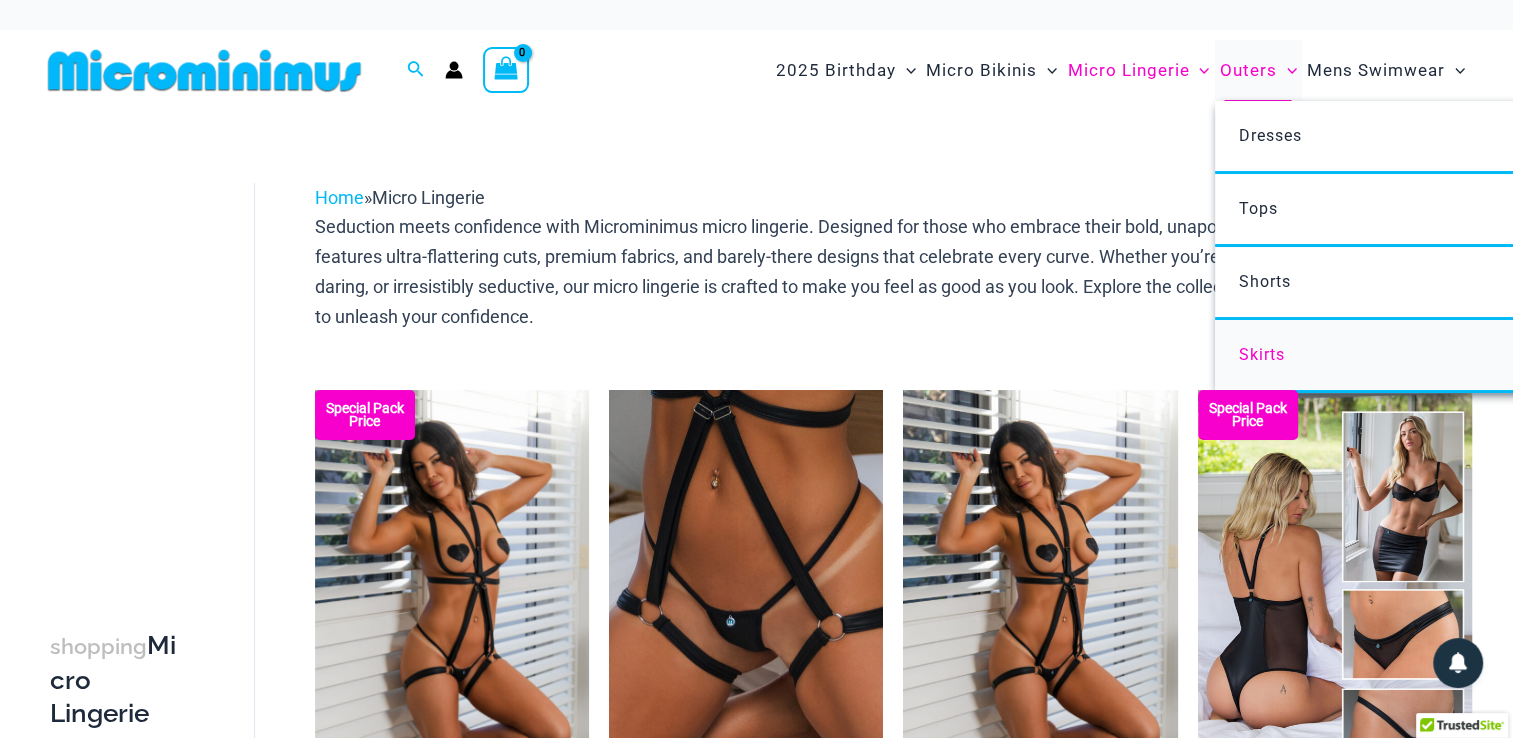 click on "Skirts" at bounding box center [1512, 356] 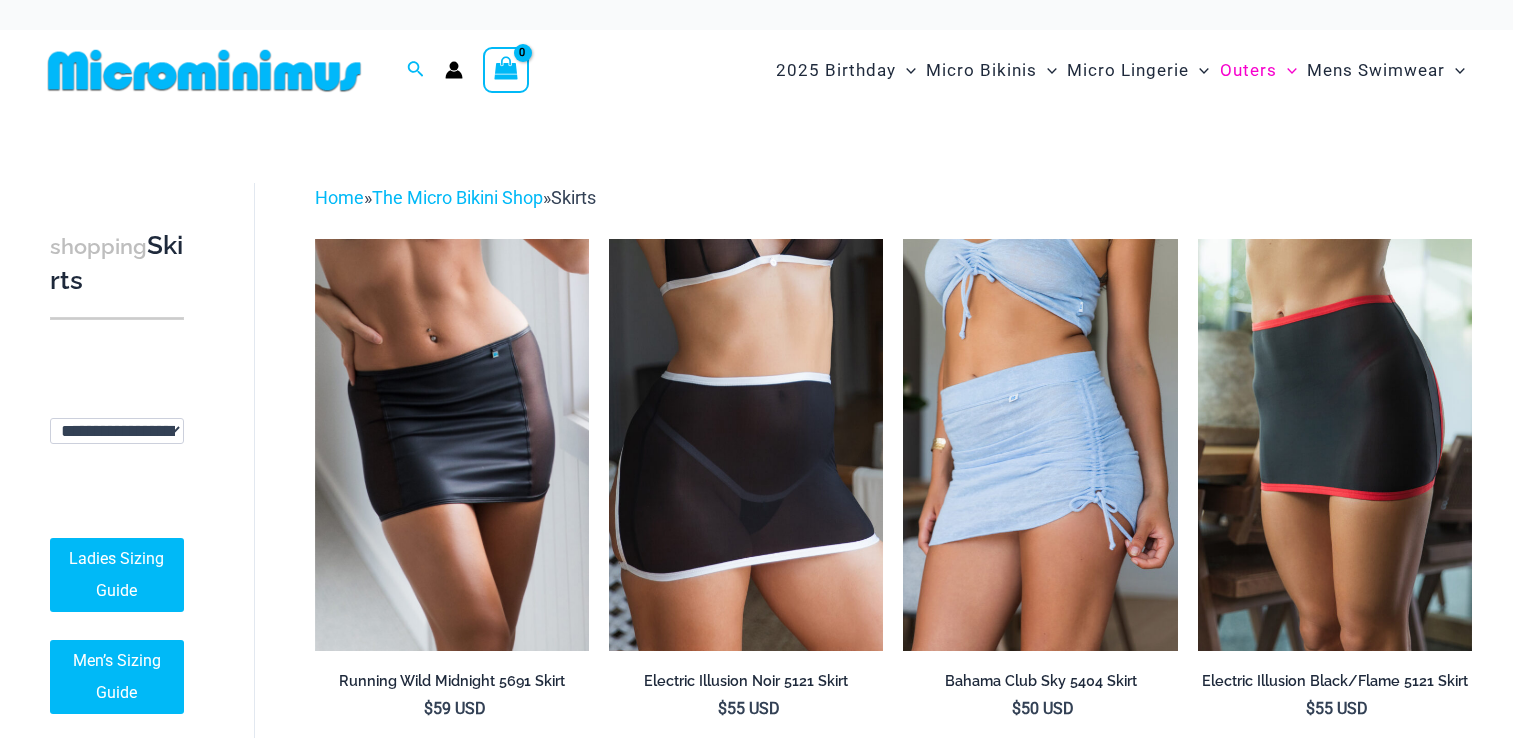 scroll, scrollTop: 0, scrollLeft: 0, axis: both 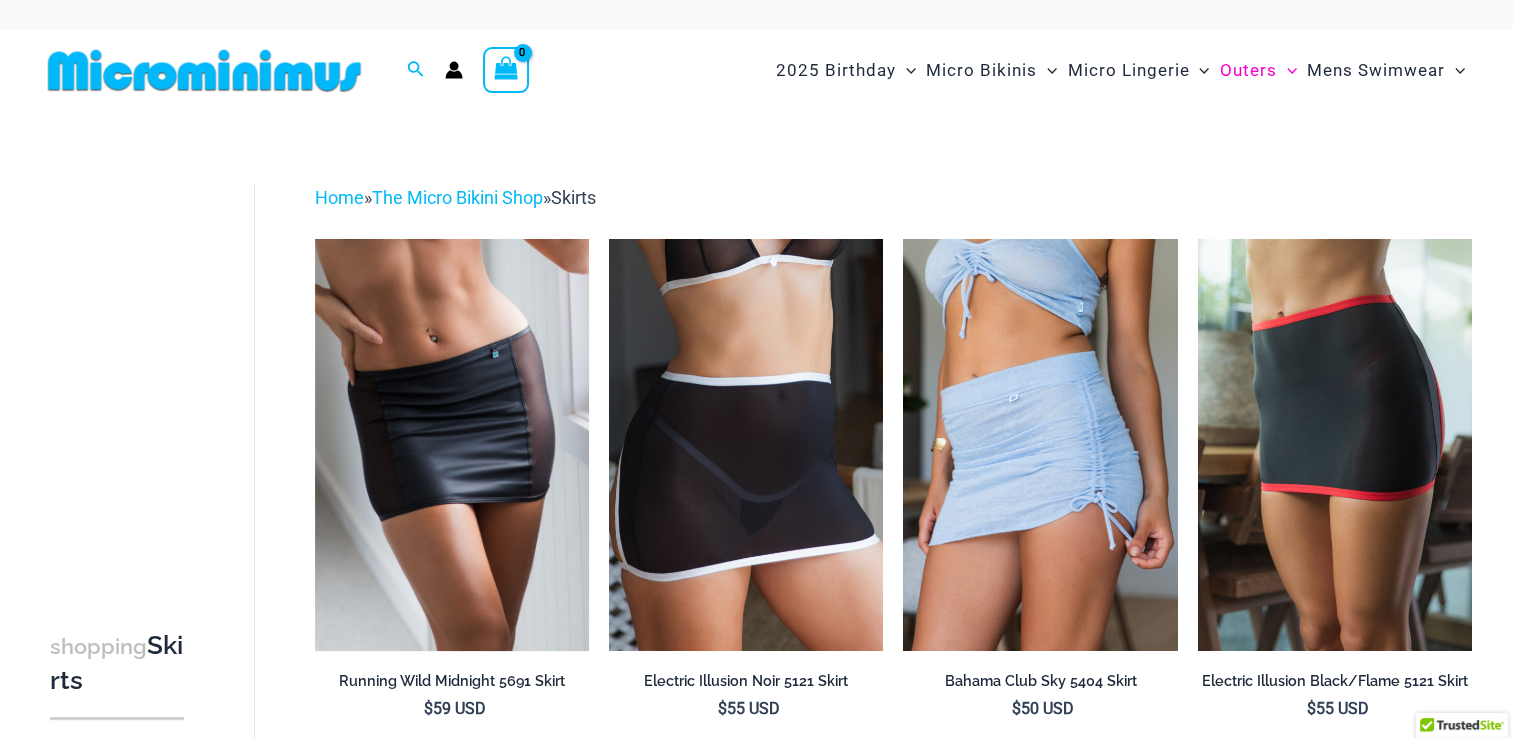 type on "**********" 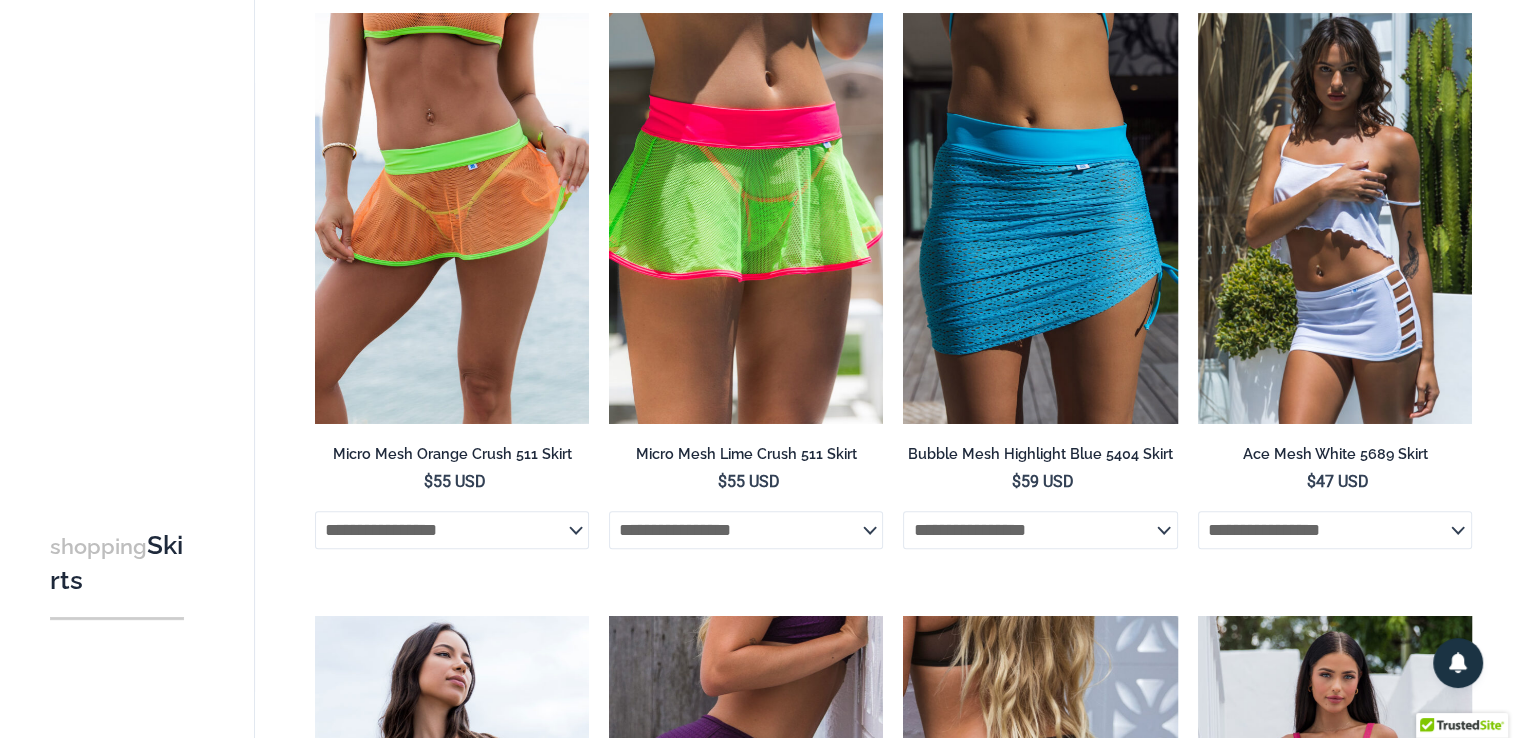 scroll, scrollTop: 0, scrollLeft: 0, axis: both 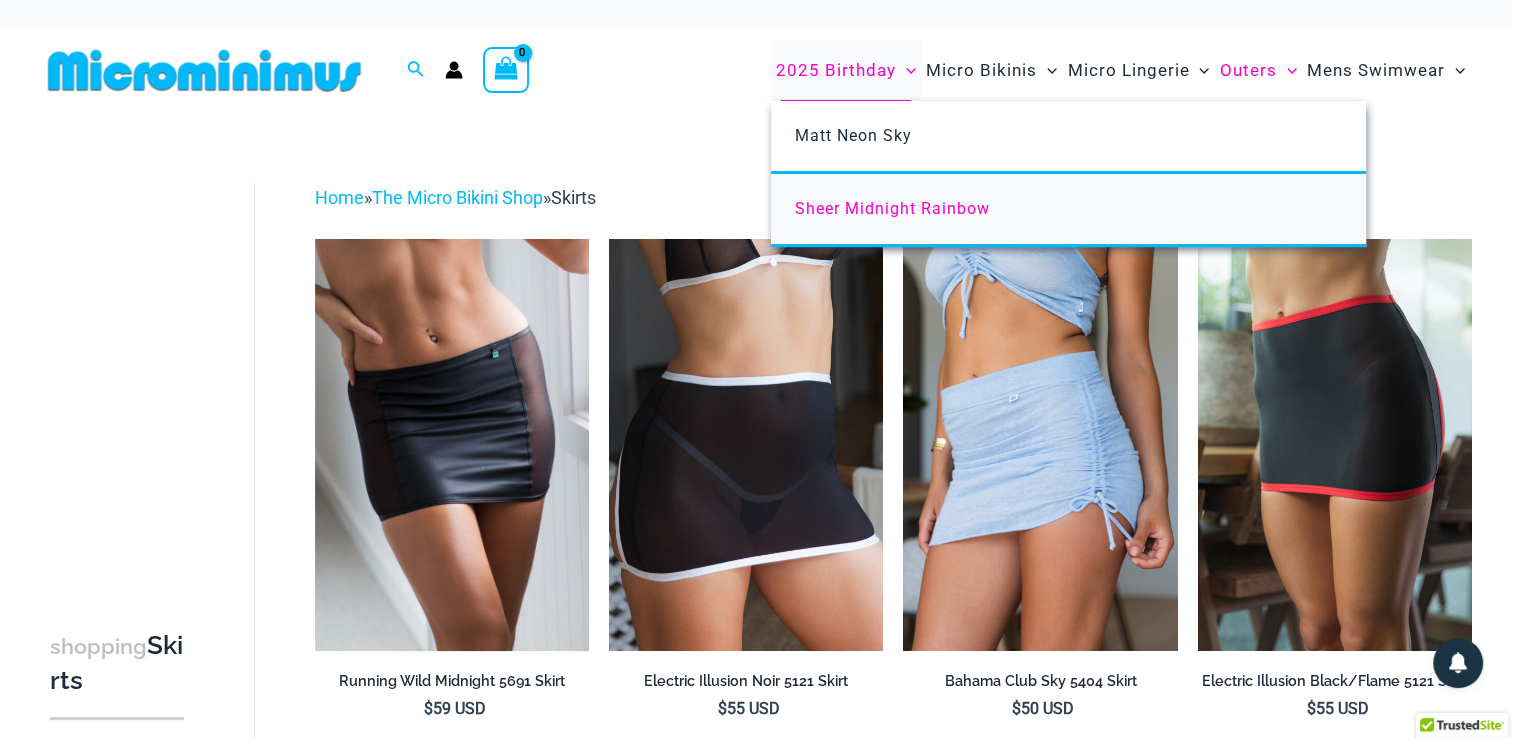 click on "Sheer Midnight Rainbow" at bounding box center [892, 208] 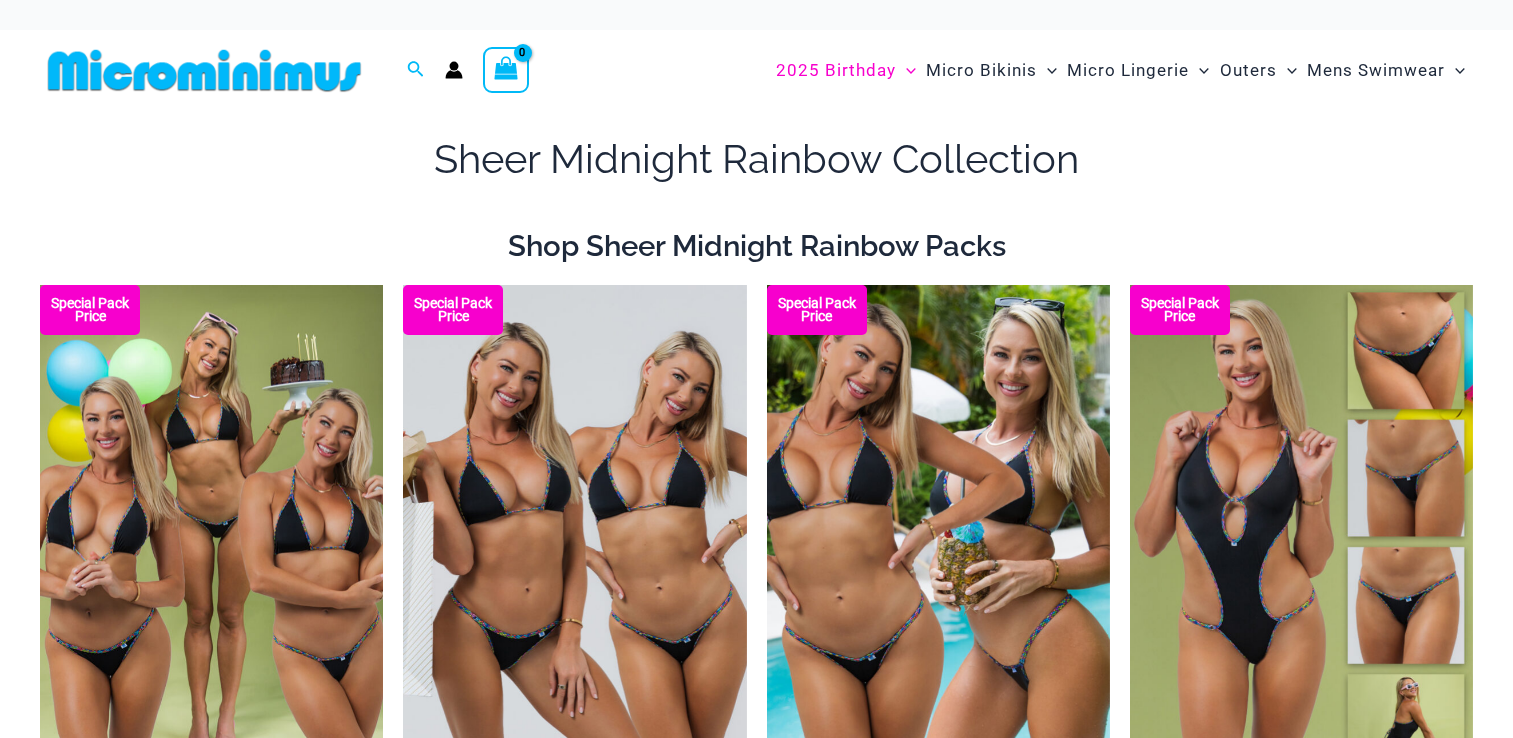 scroll, scrollTop: 0, scrollLeft: 0, axis: both 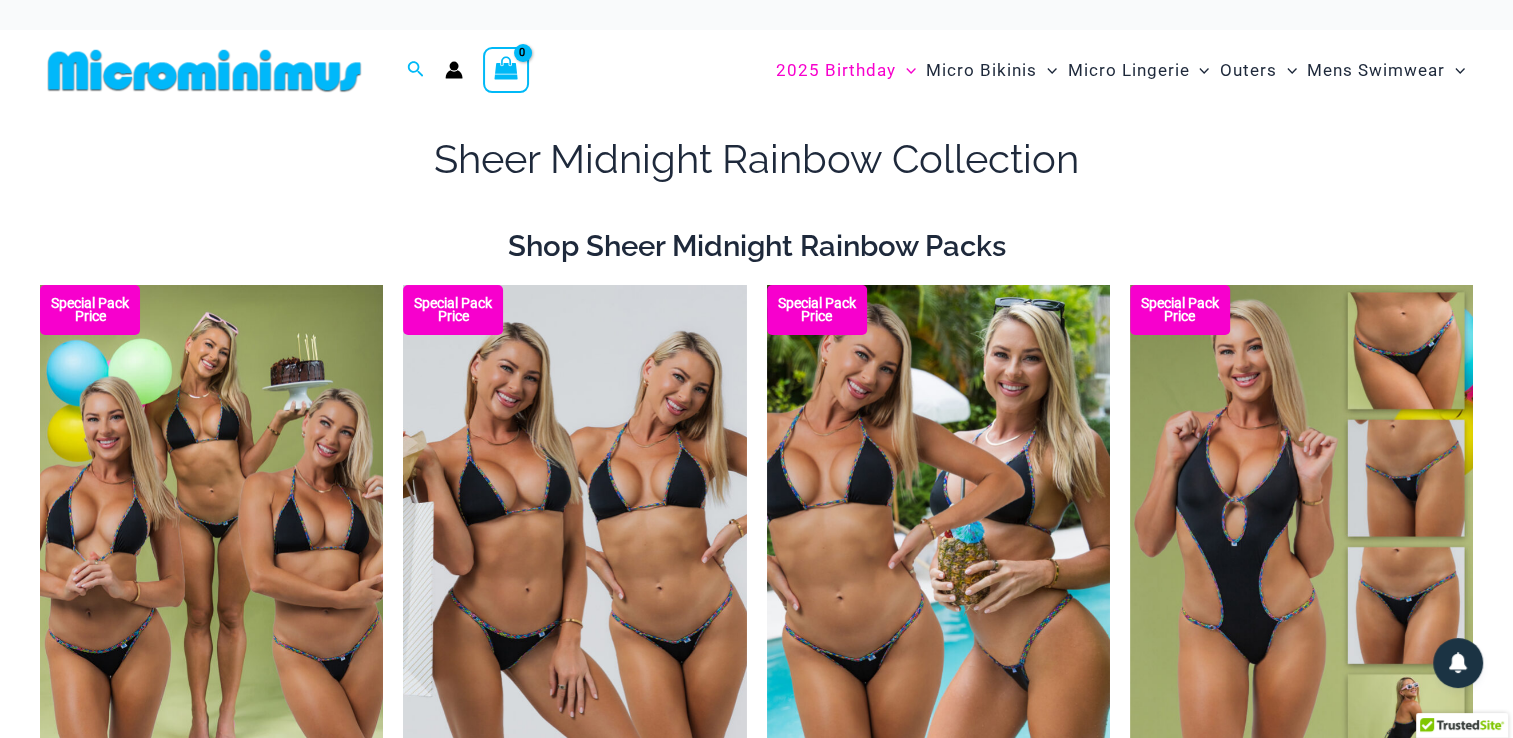 type on "**********" 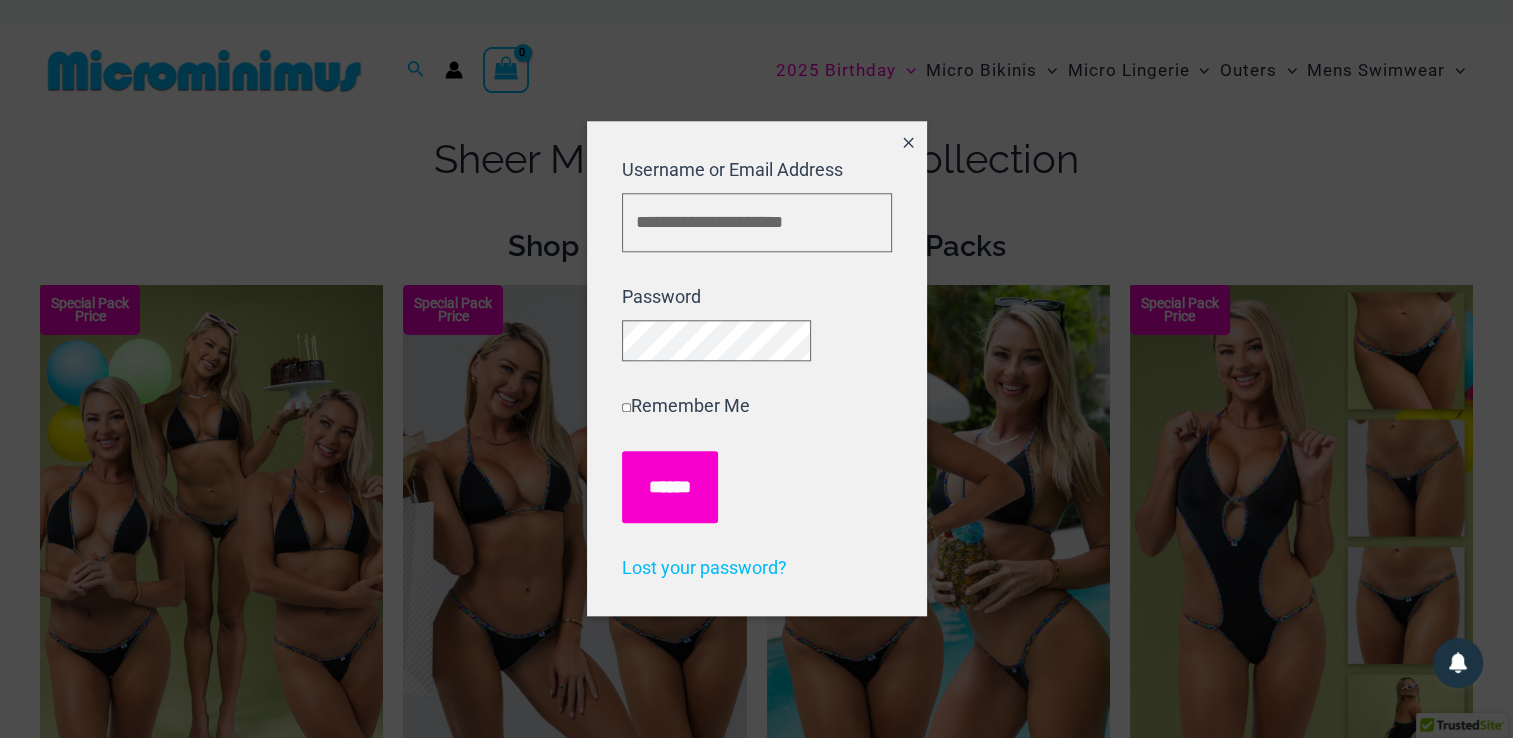 click on "******" at bounding box center (670, 487) 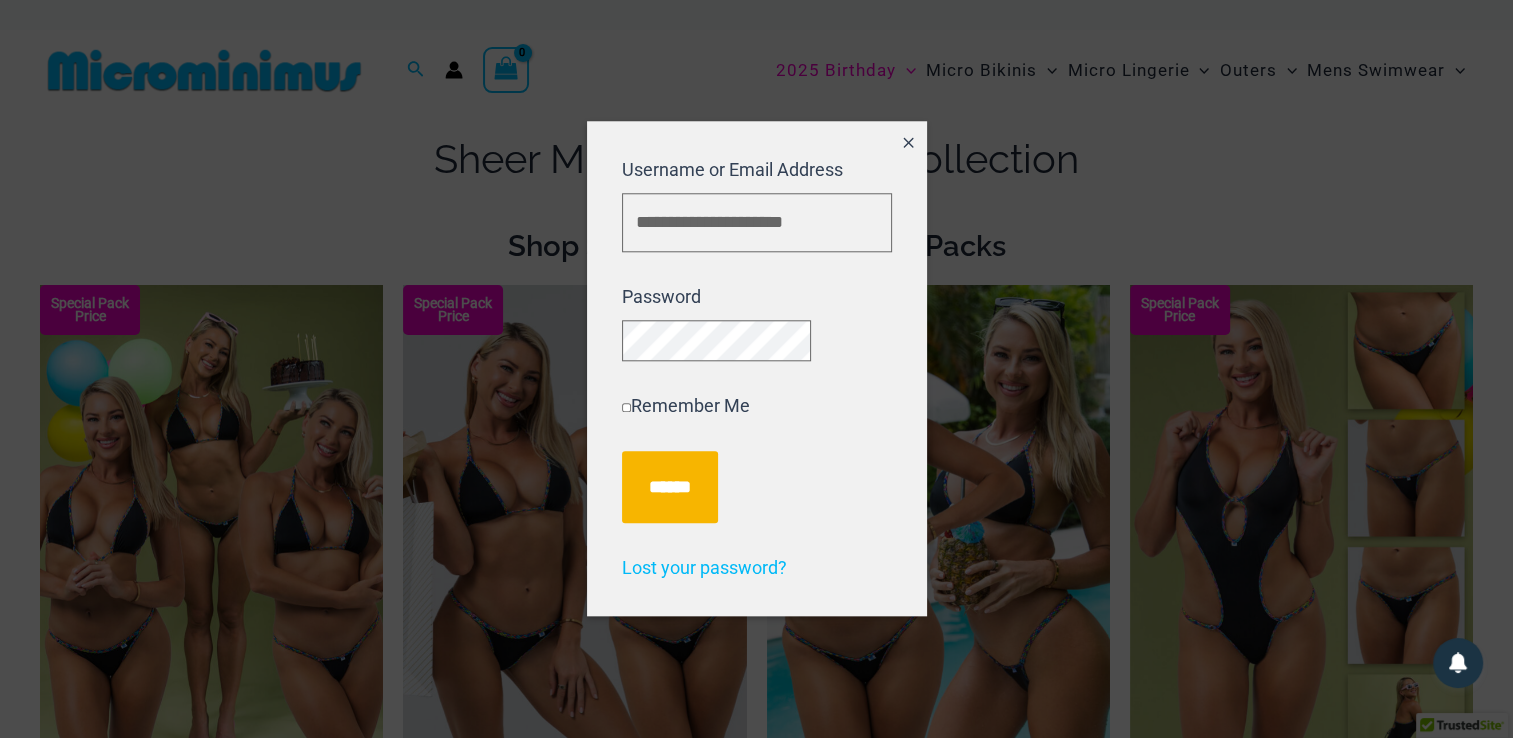 click at bounding box center (756, 369) 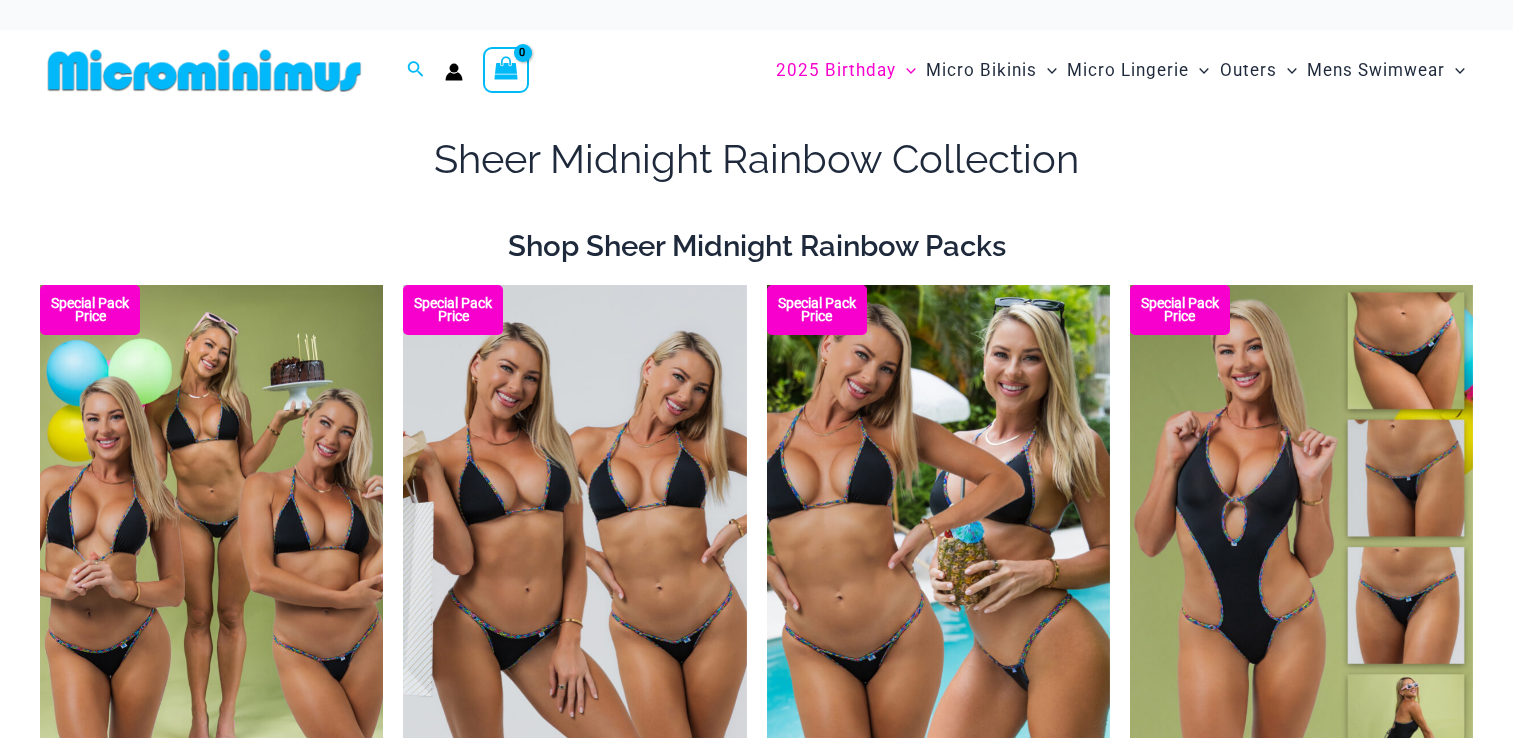 click on "Sheer Midnight Rainbow Collection
Shop Sheer Midnight Rainbow Packs
Special Pack Price
Midnight Rainbow Deluxe Pack
$ 162 USD   Original price was: $162 USD. $ 149 USD Current price is: $149 USD.
Special Pack Price
Midnight Rainbow Flirty Pack
$ 125 USD   Original price was: $125 USD. $ 119 USD Current price is: $119 USD.
Special Pack Price
$ 113 USD   $ 109 USD" at bounding box center (756, 1334) 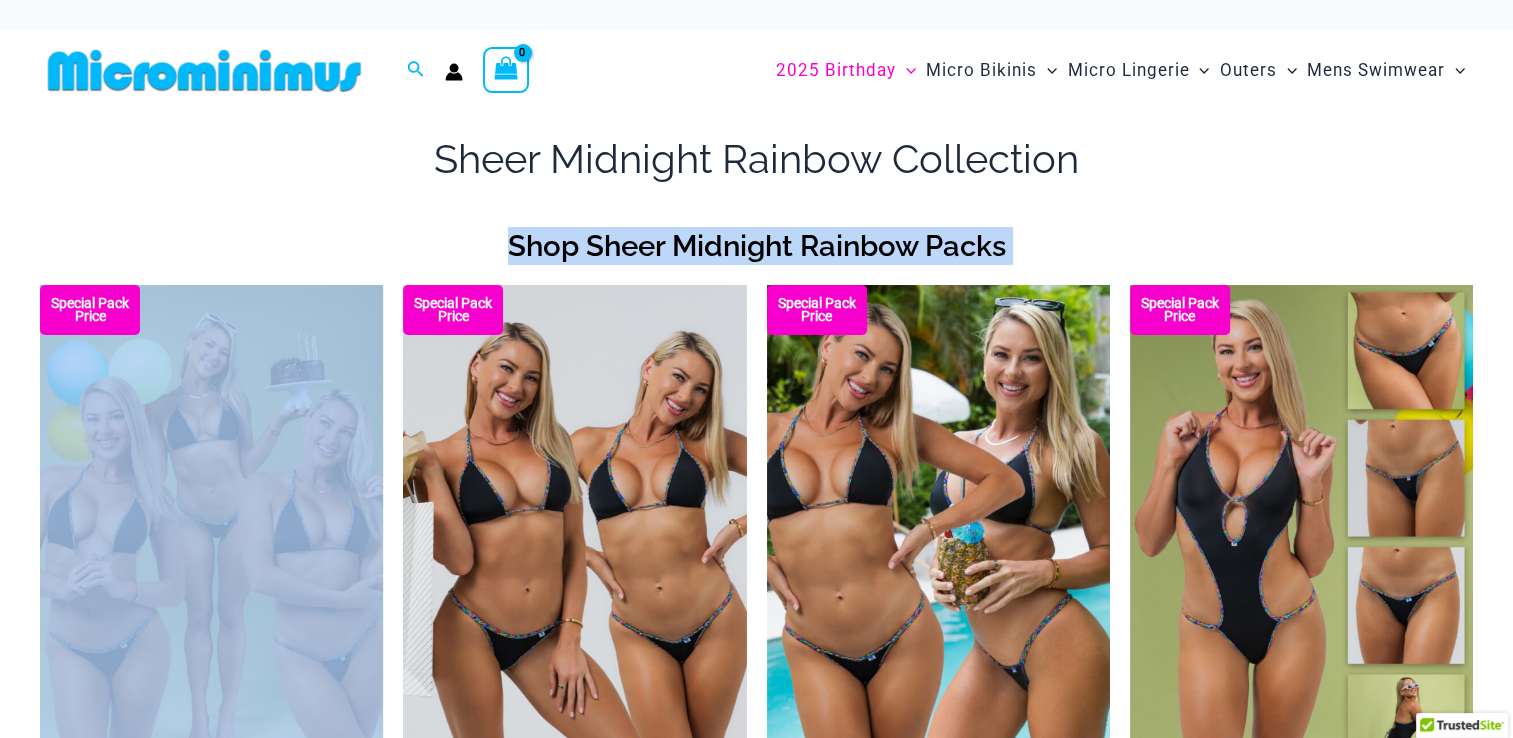 type on "**********" 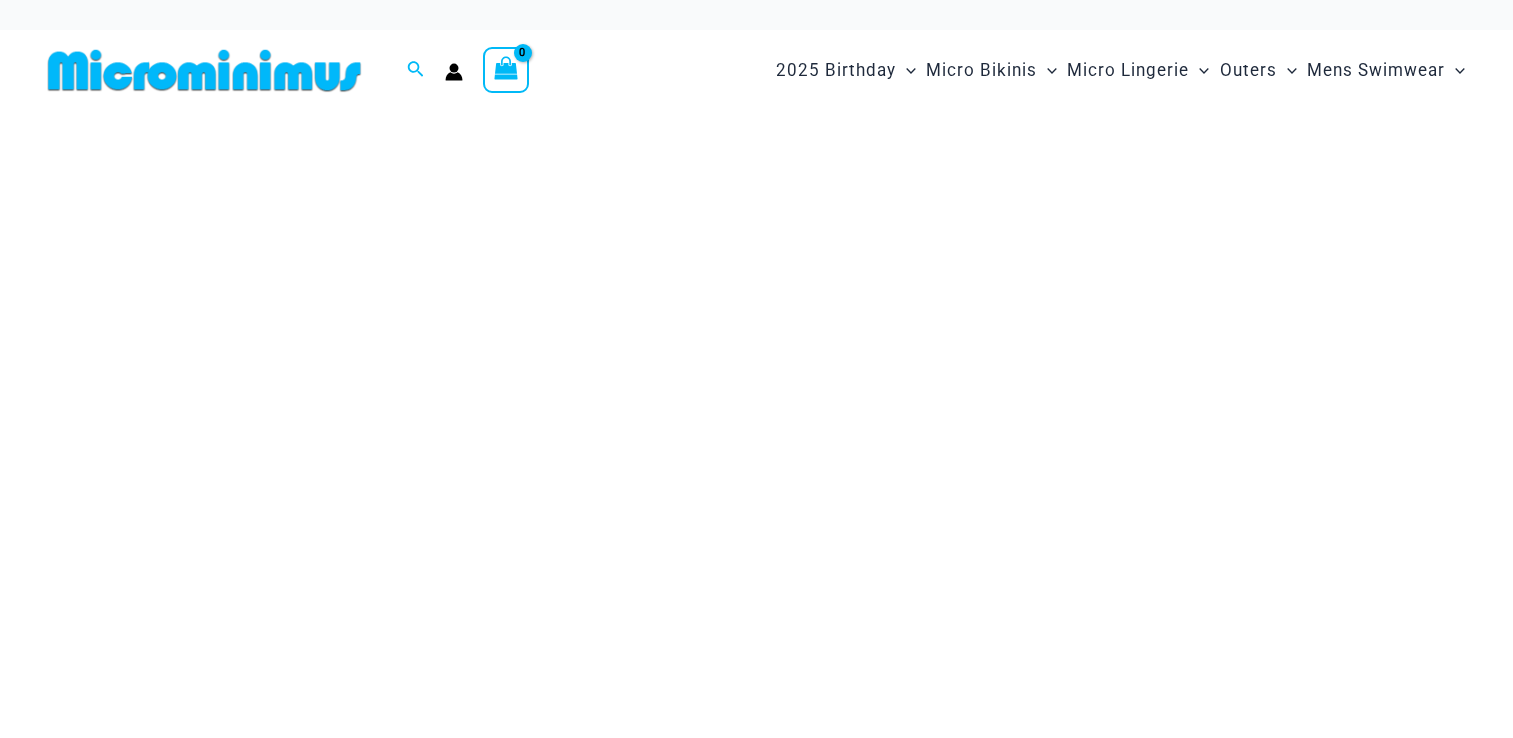scroll, scrollTop: 0, scrollLeft: 0, axis: both 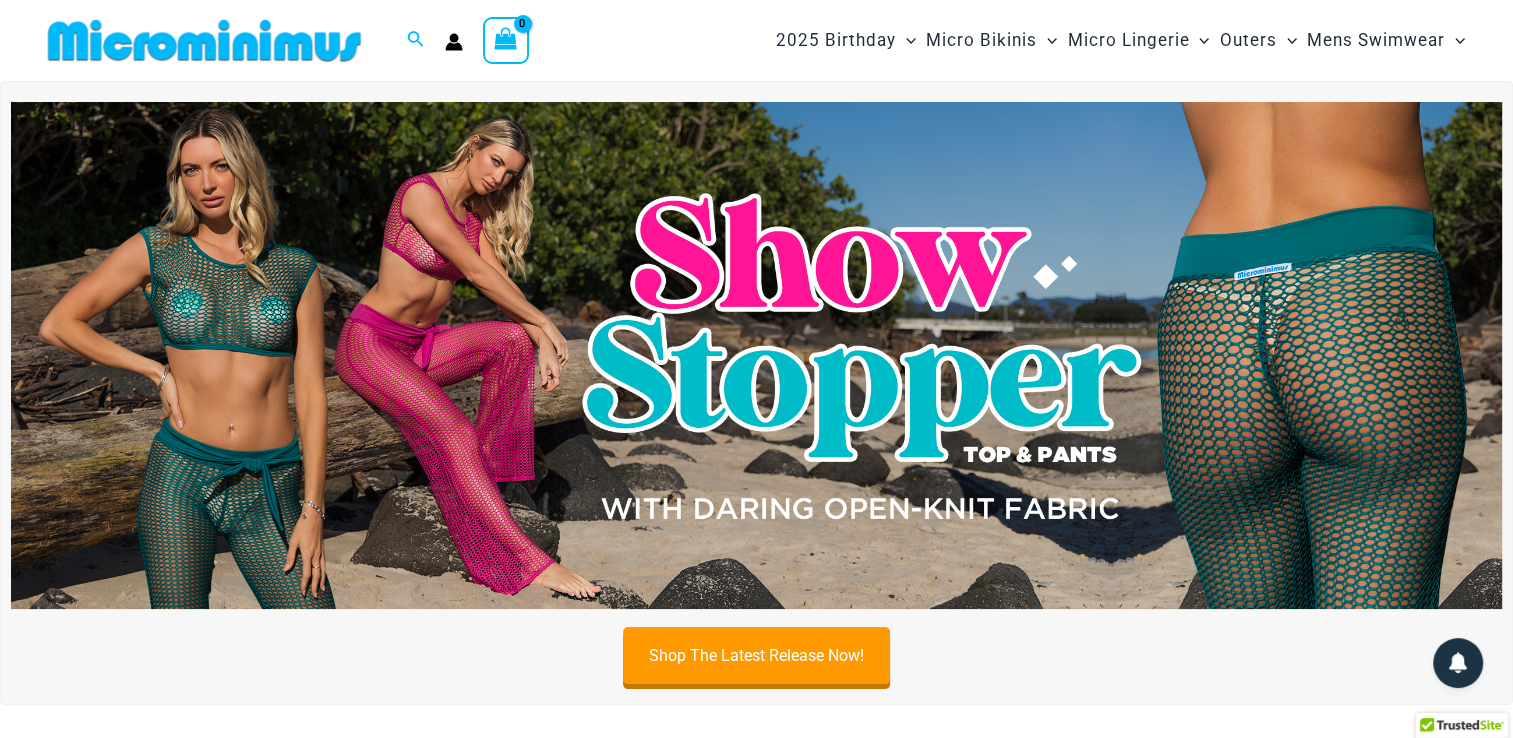 type on "**********" 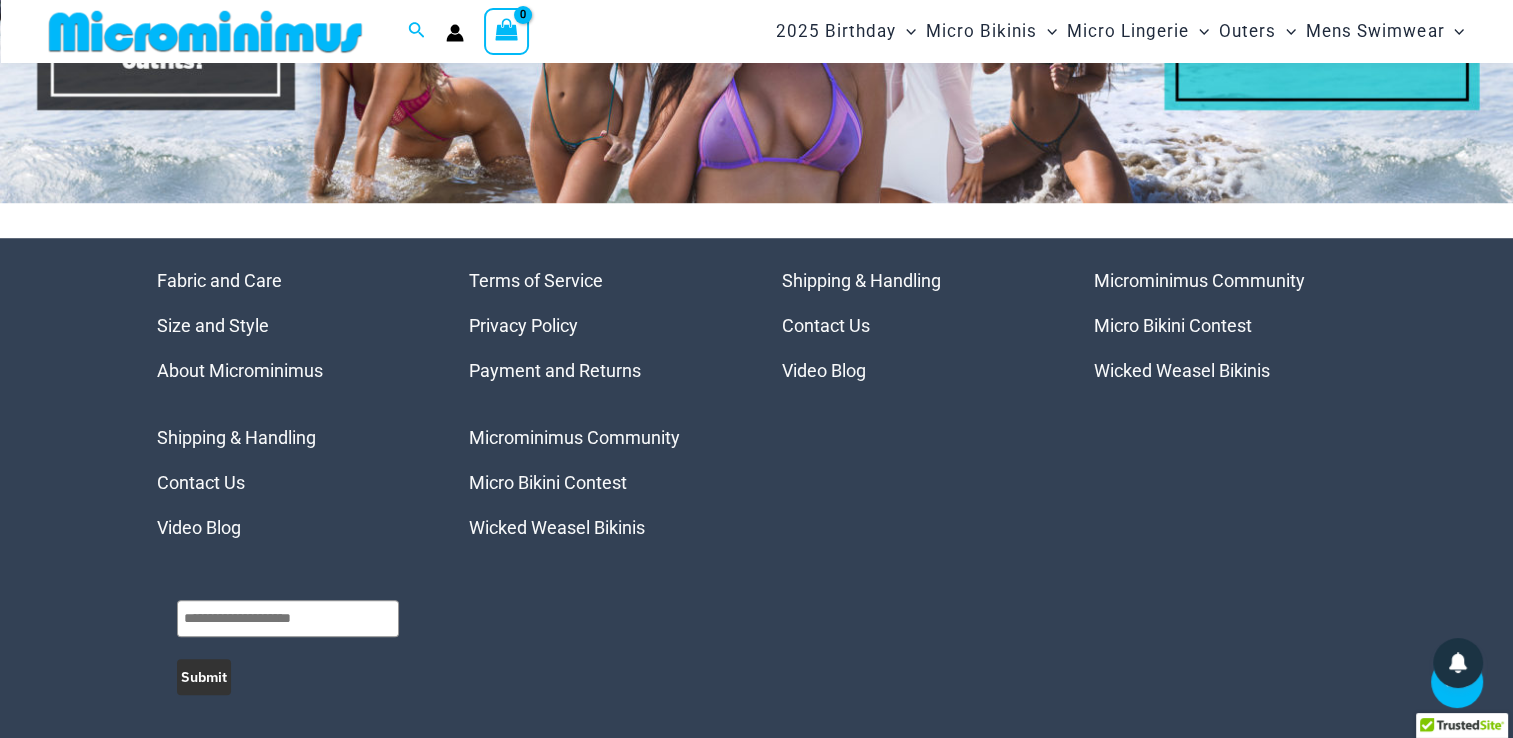 scroll, scrollTop: 8988, scrollLeft: 0, axis: vertical 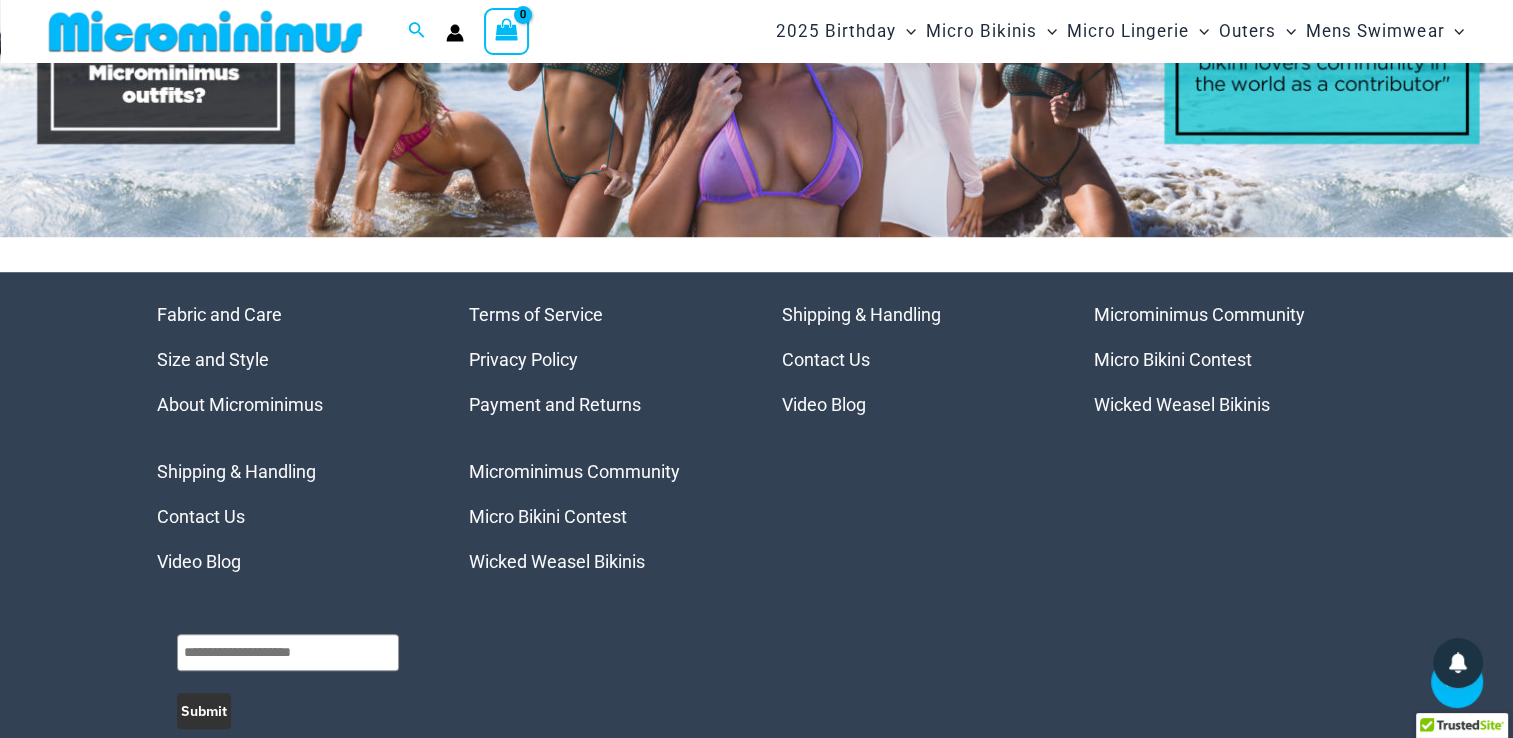 click on "Micro Bikini Contest" at bounding box center [548, 516] 